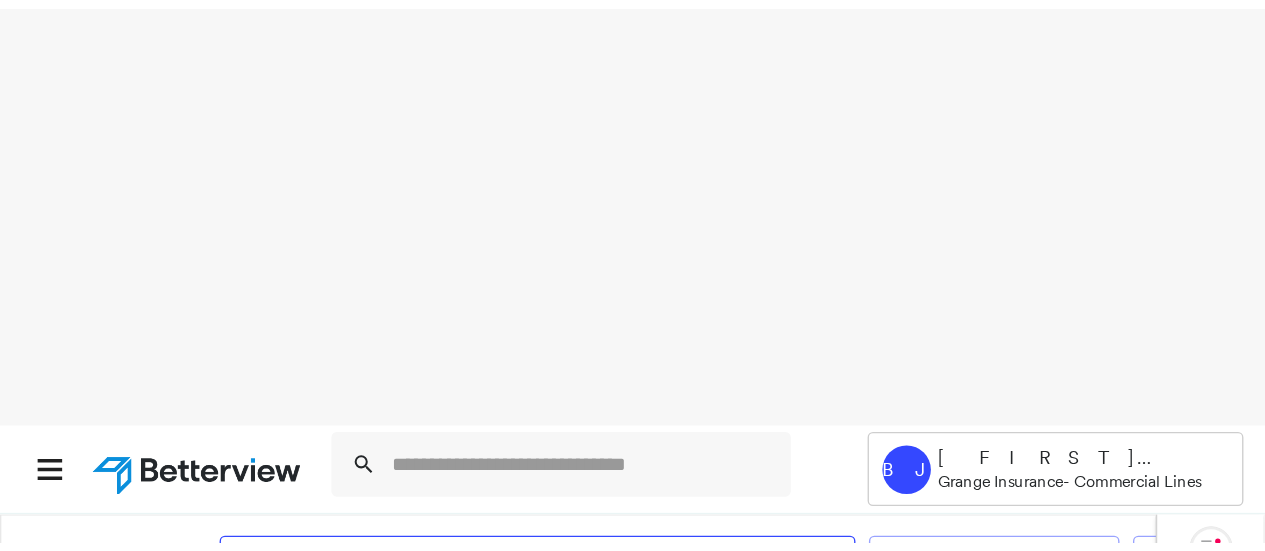 scroll, scrollTop: 0, scrollLeft: 0, axis: both 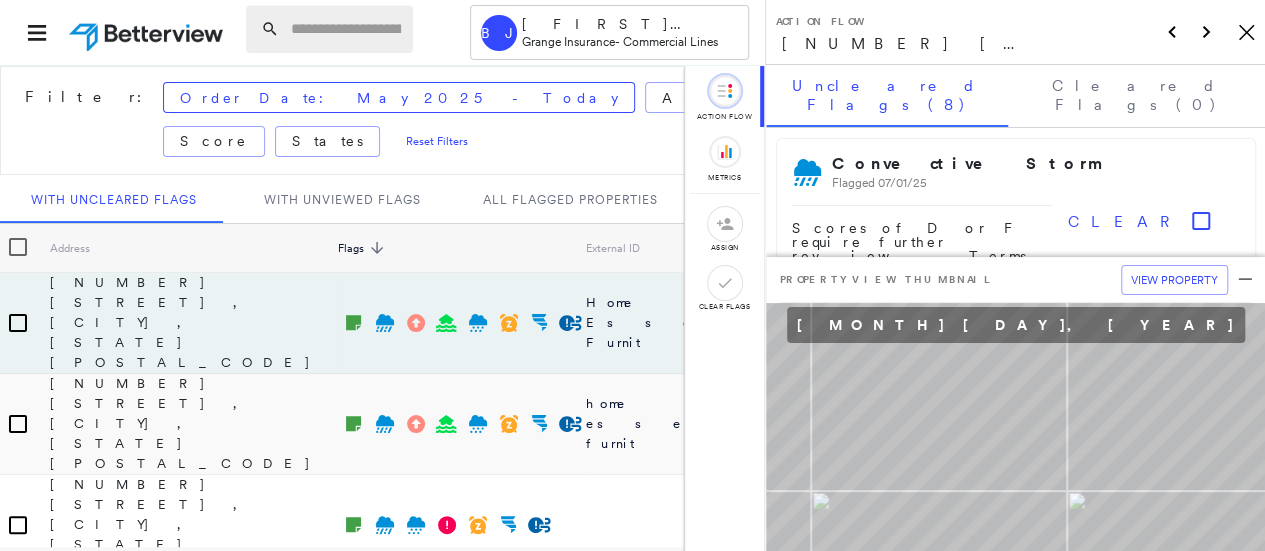 click at bounding box center (346, 29) 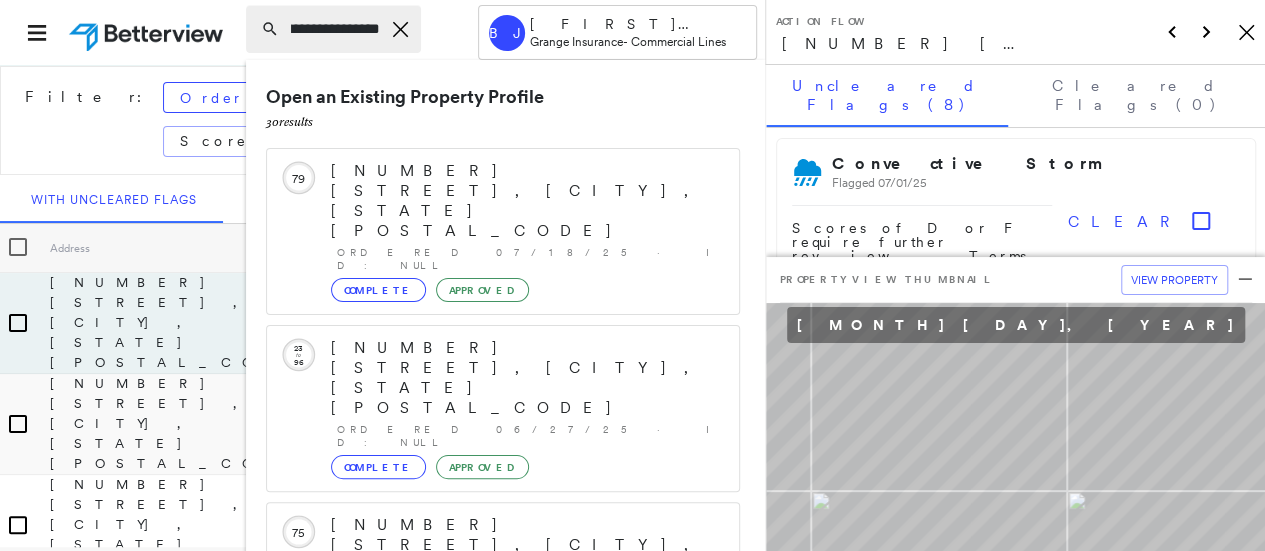 scroll, scrollTop: 0, scrollLeft: 82, axis: horizontal 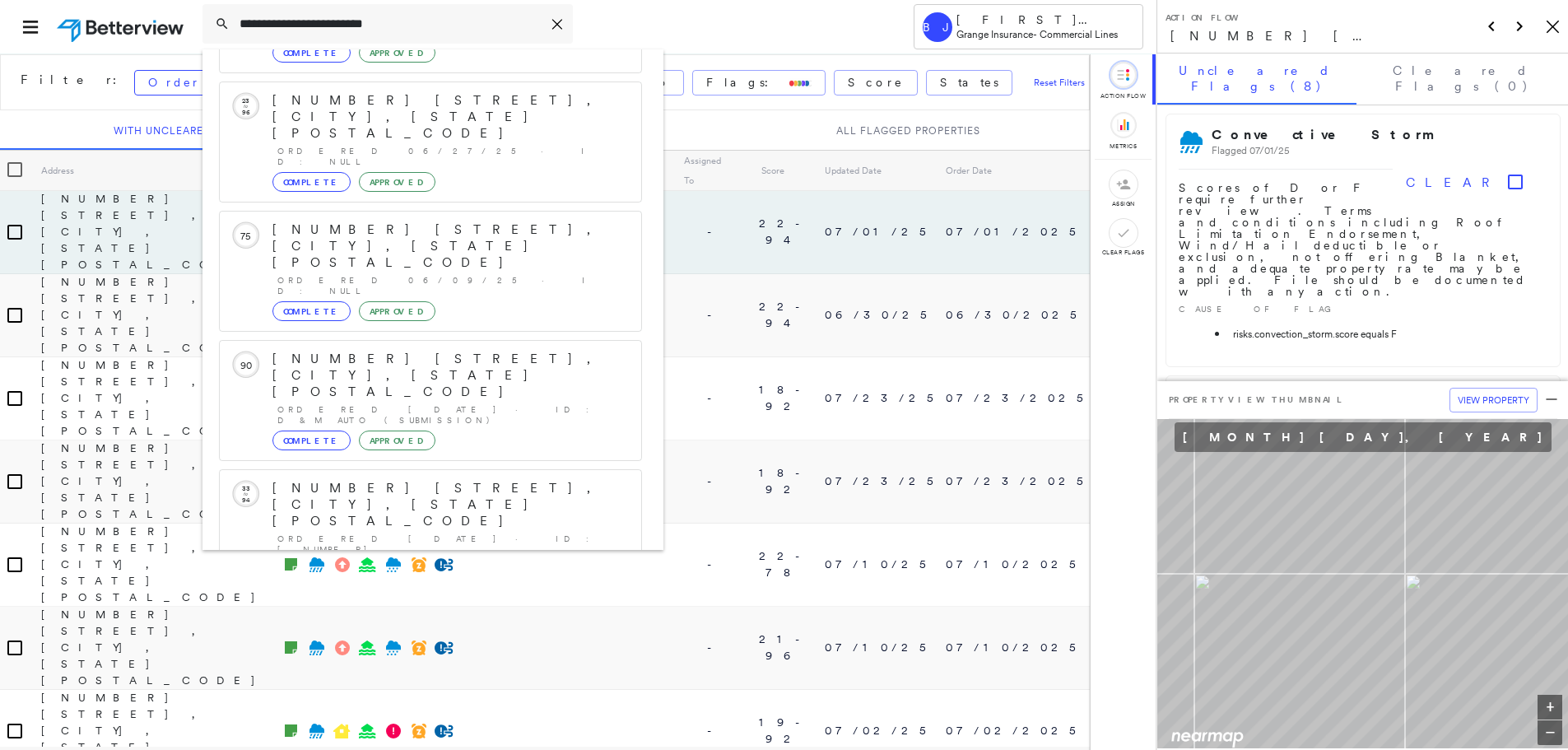 type on "**********" 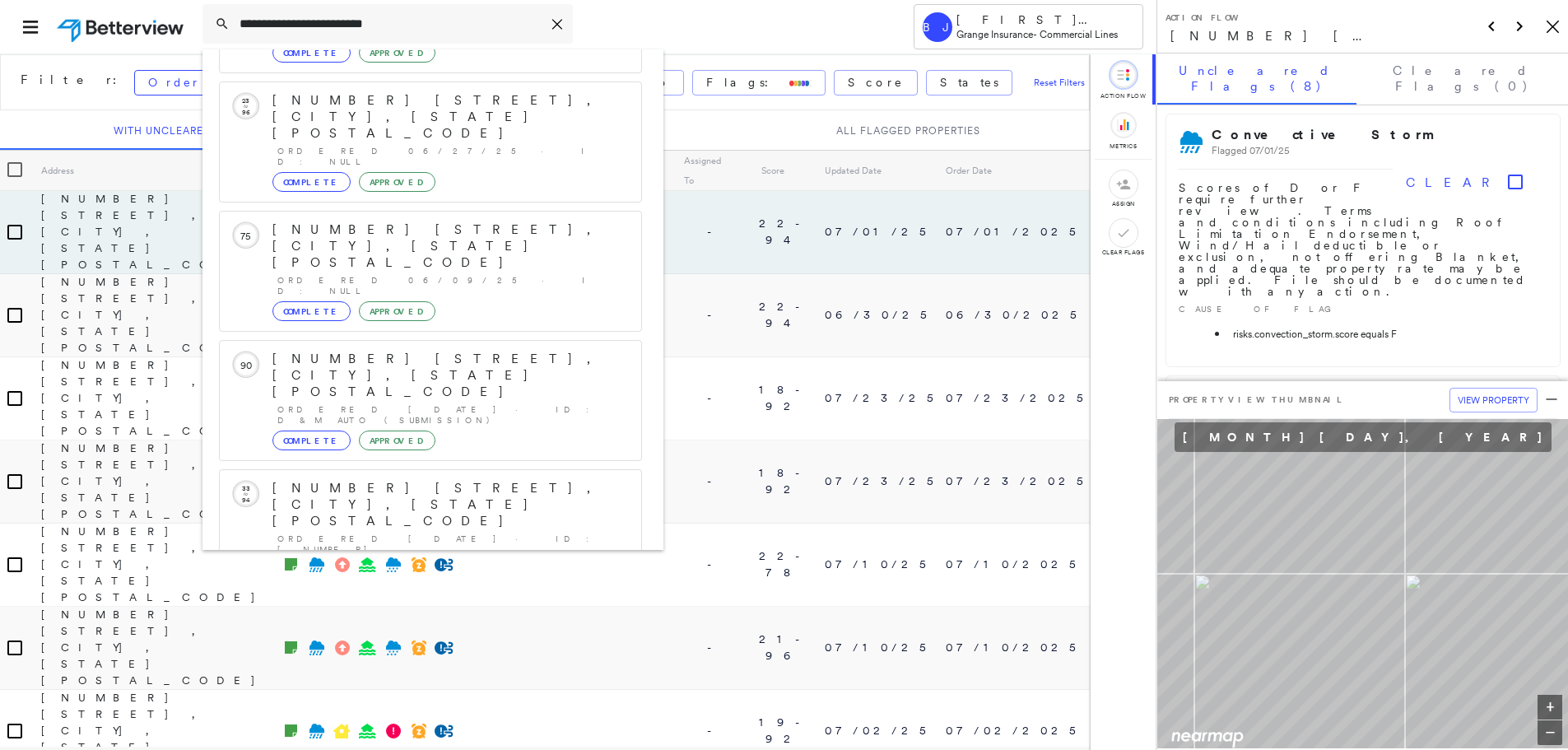 click 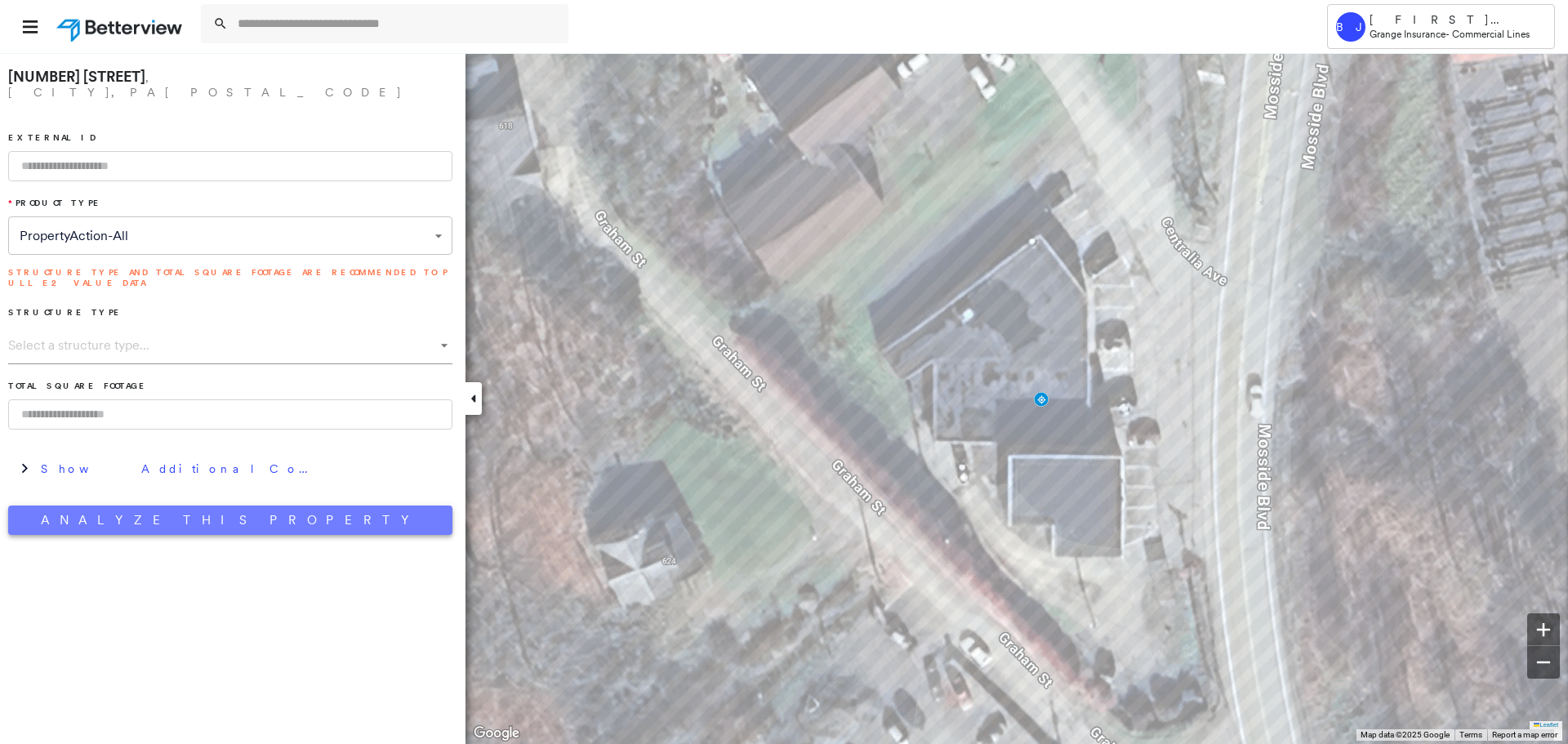click on "Analyze This Property" at bounding box center [230, 520] 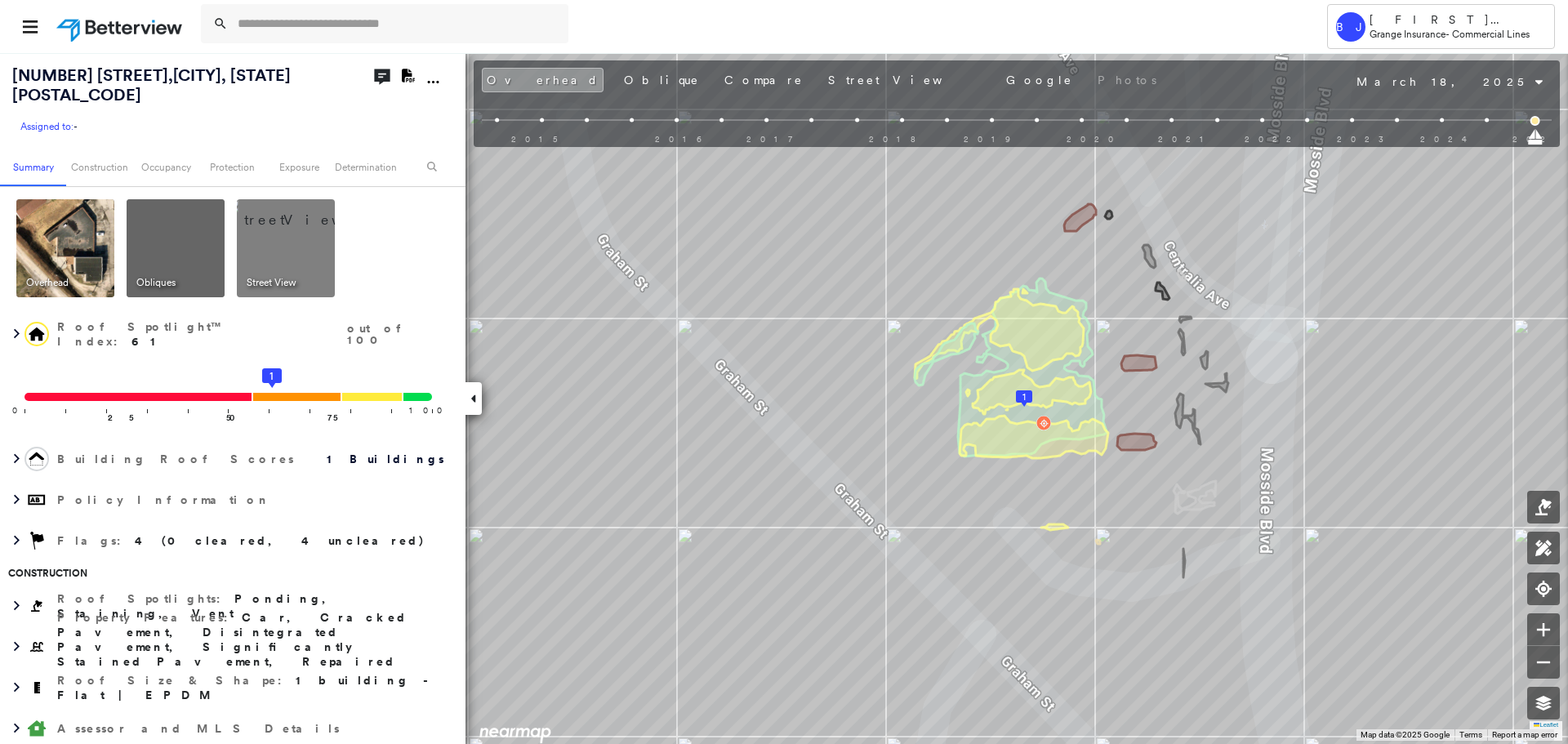 drag, startPoint x: 266, startPoint y: 230, endPoint x: 275, endPoint y: 229, distance: 9.05539 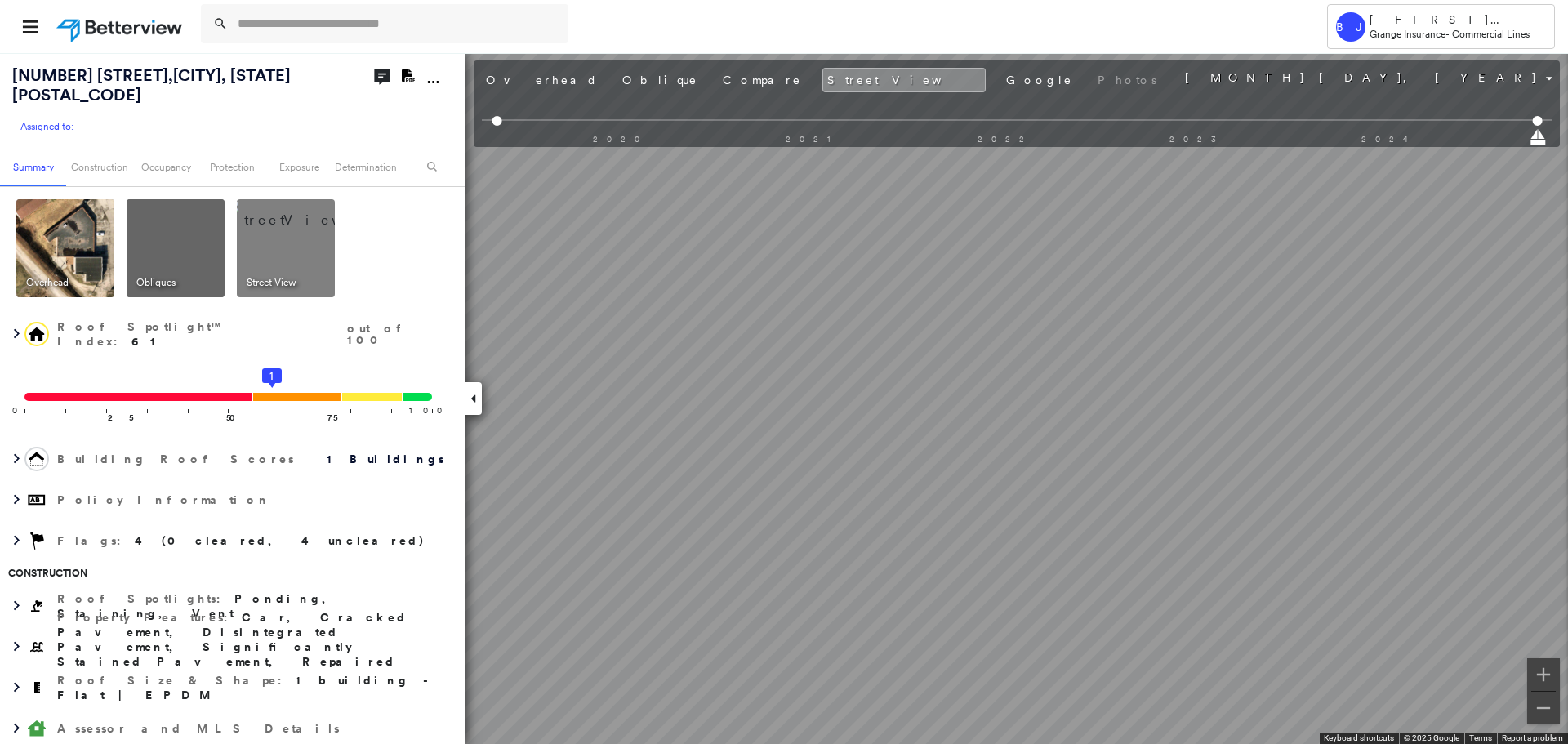 click 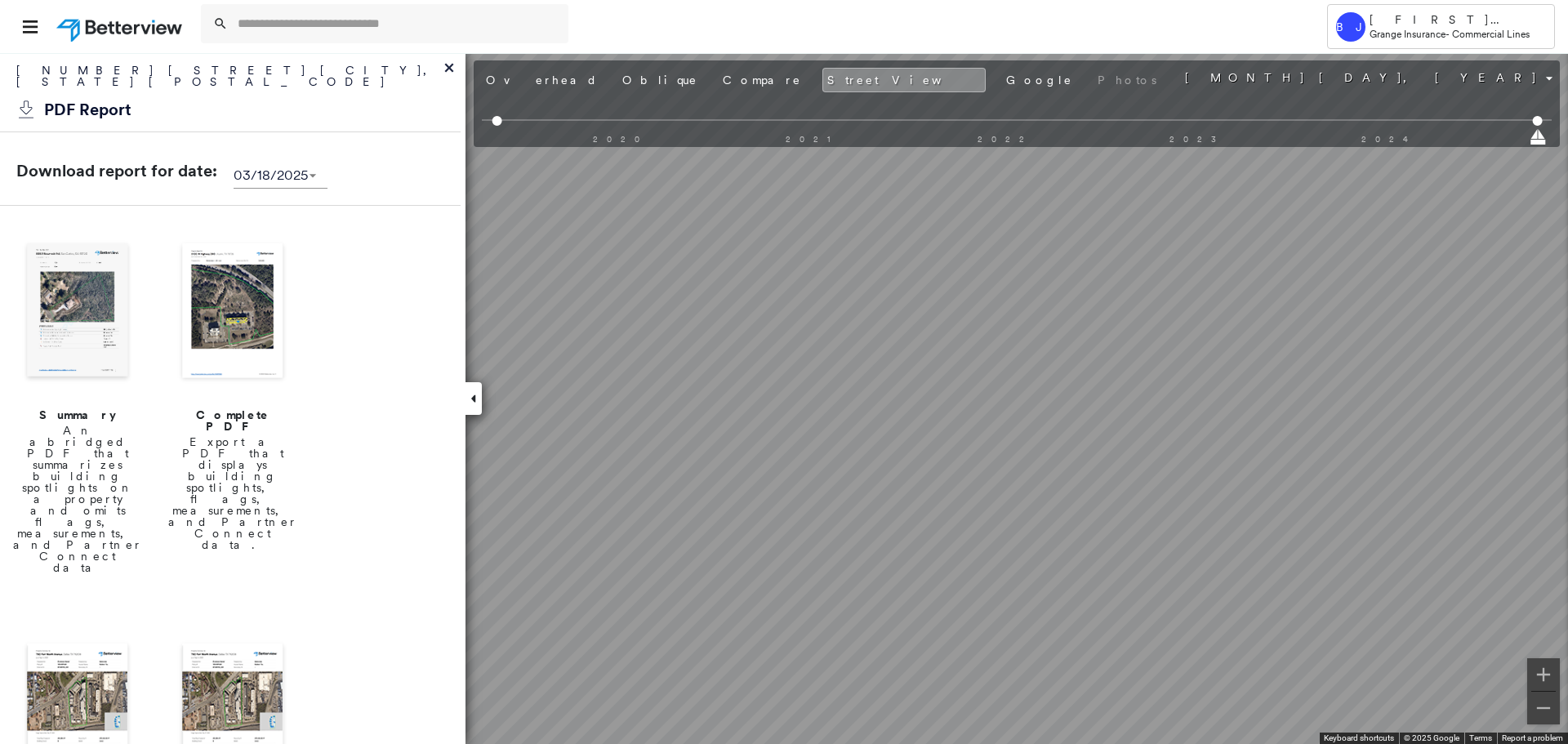 click at bounding box center [78, 312] 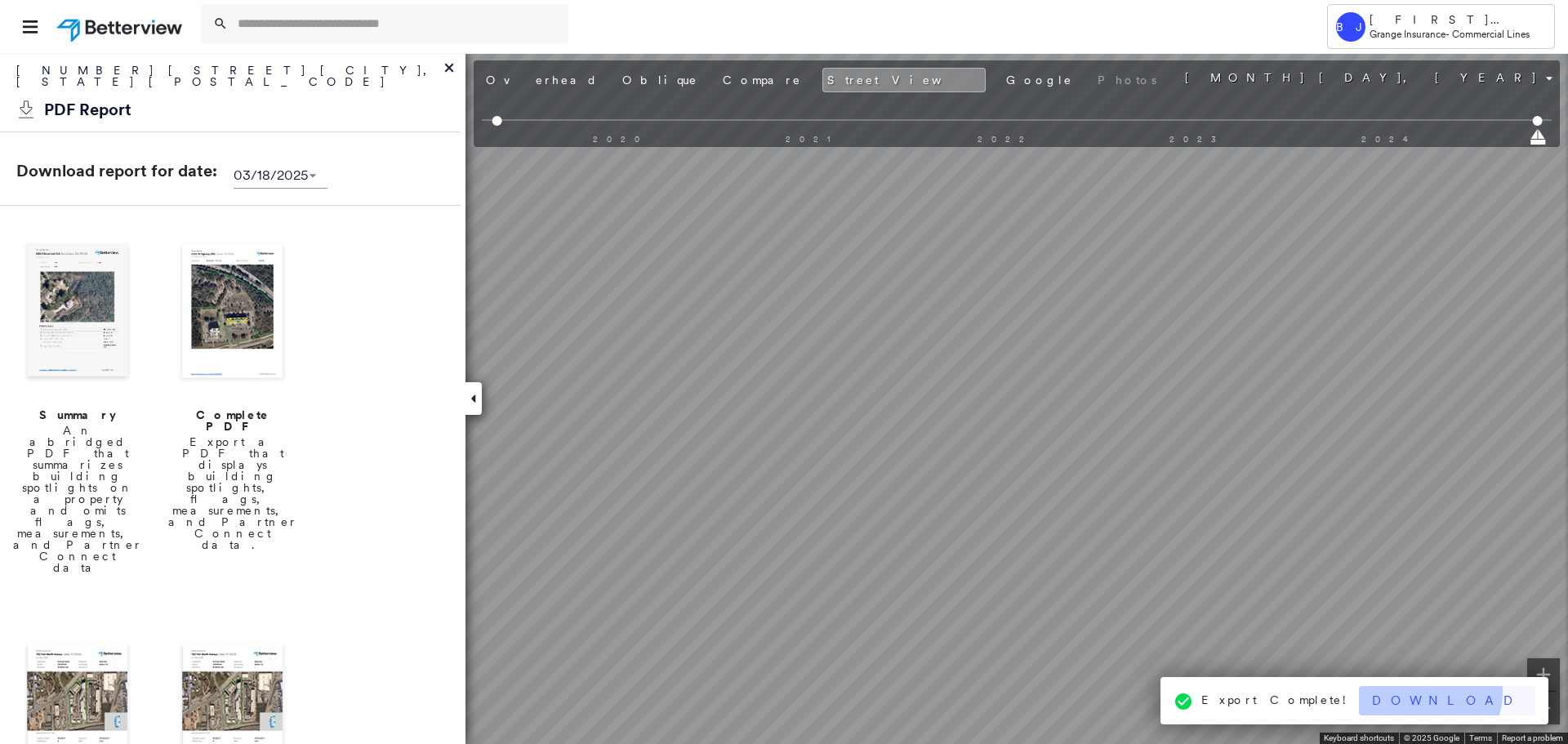 click on "Download" at bounding box center (1447, 701) 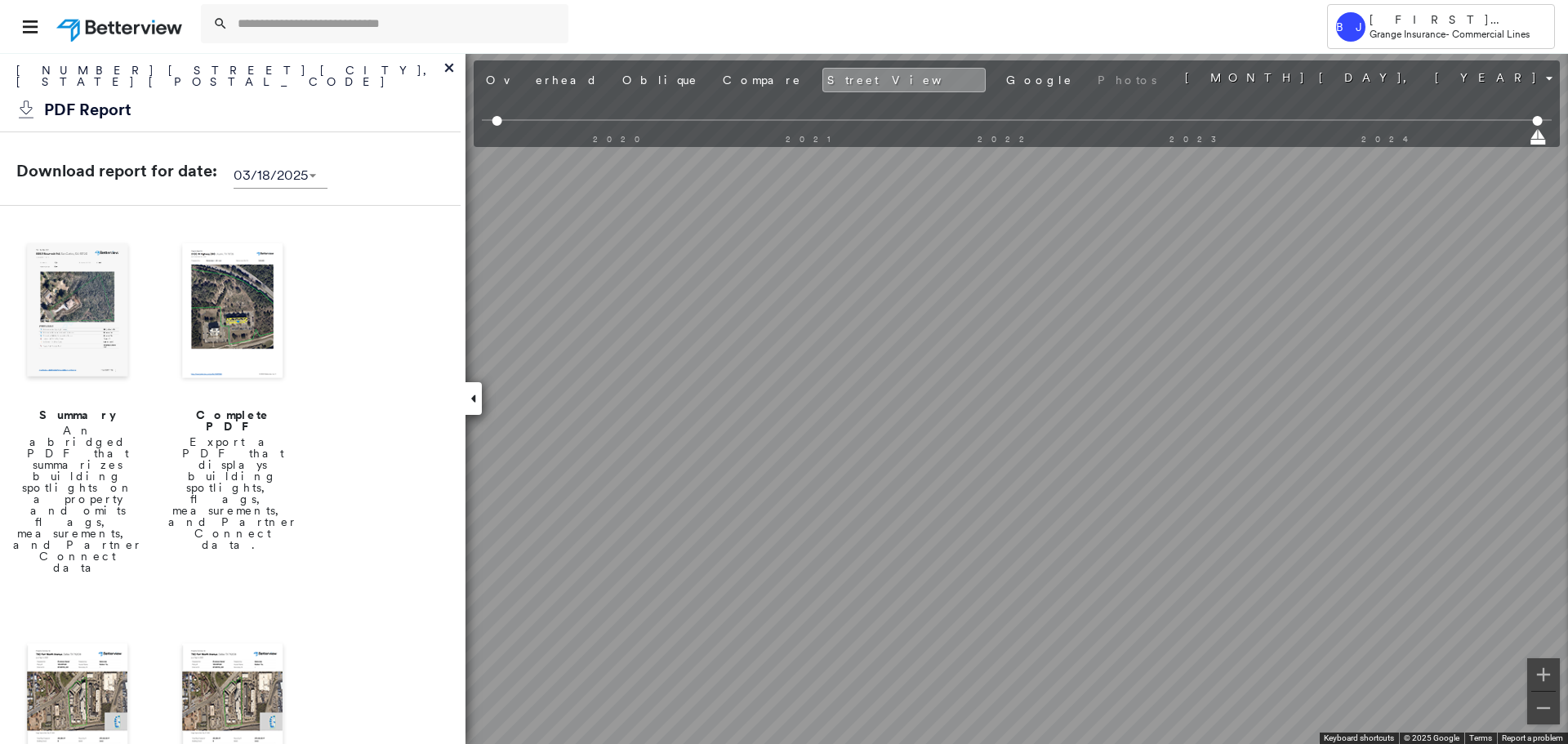click at bounding box center [741, 26] 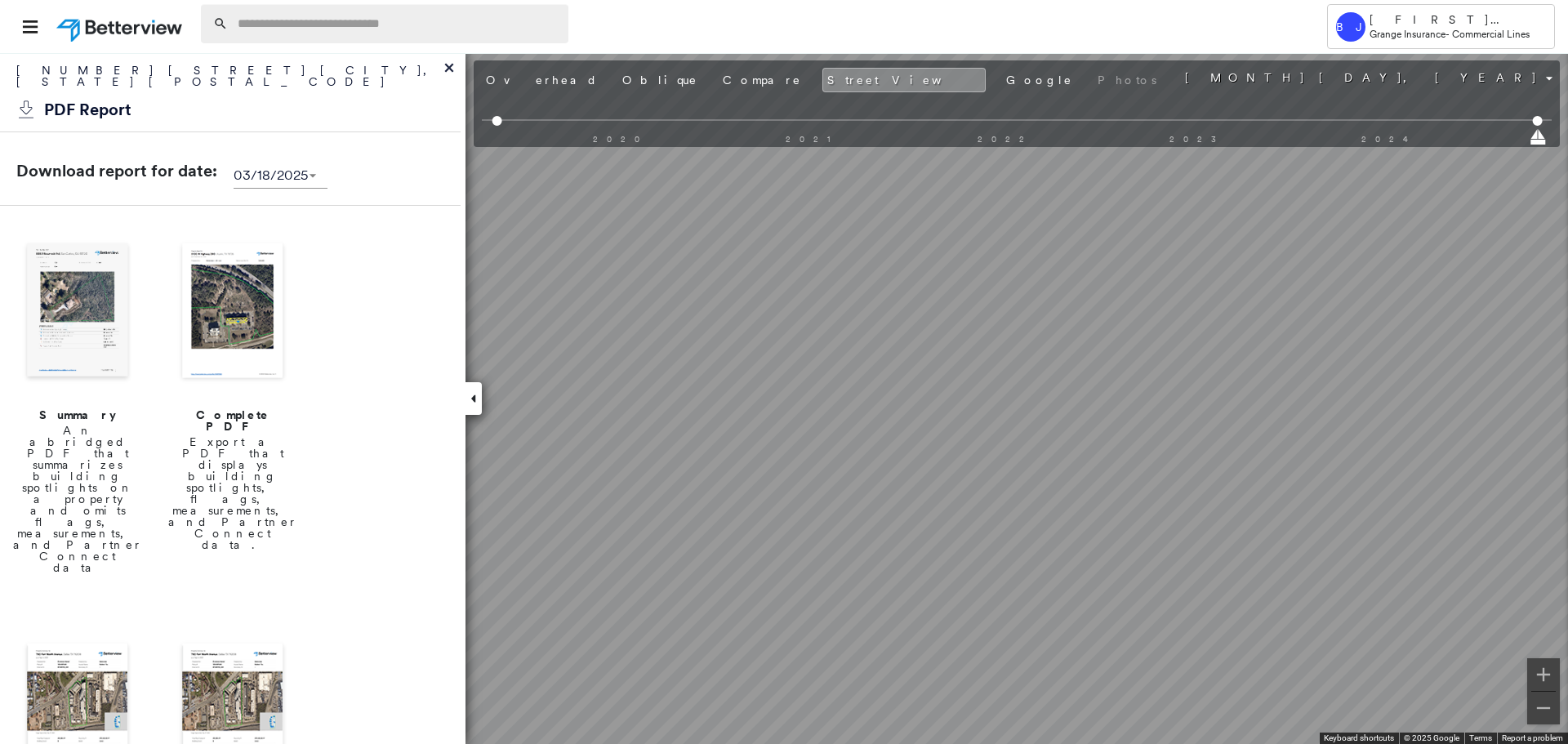 click at bounding box center (398, 24) 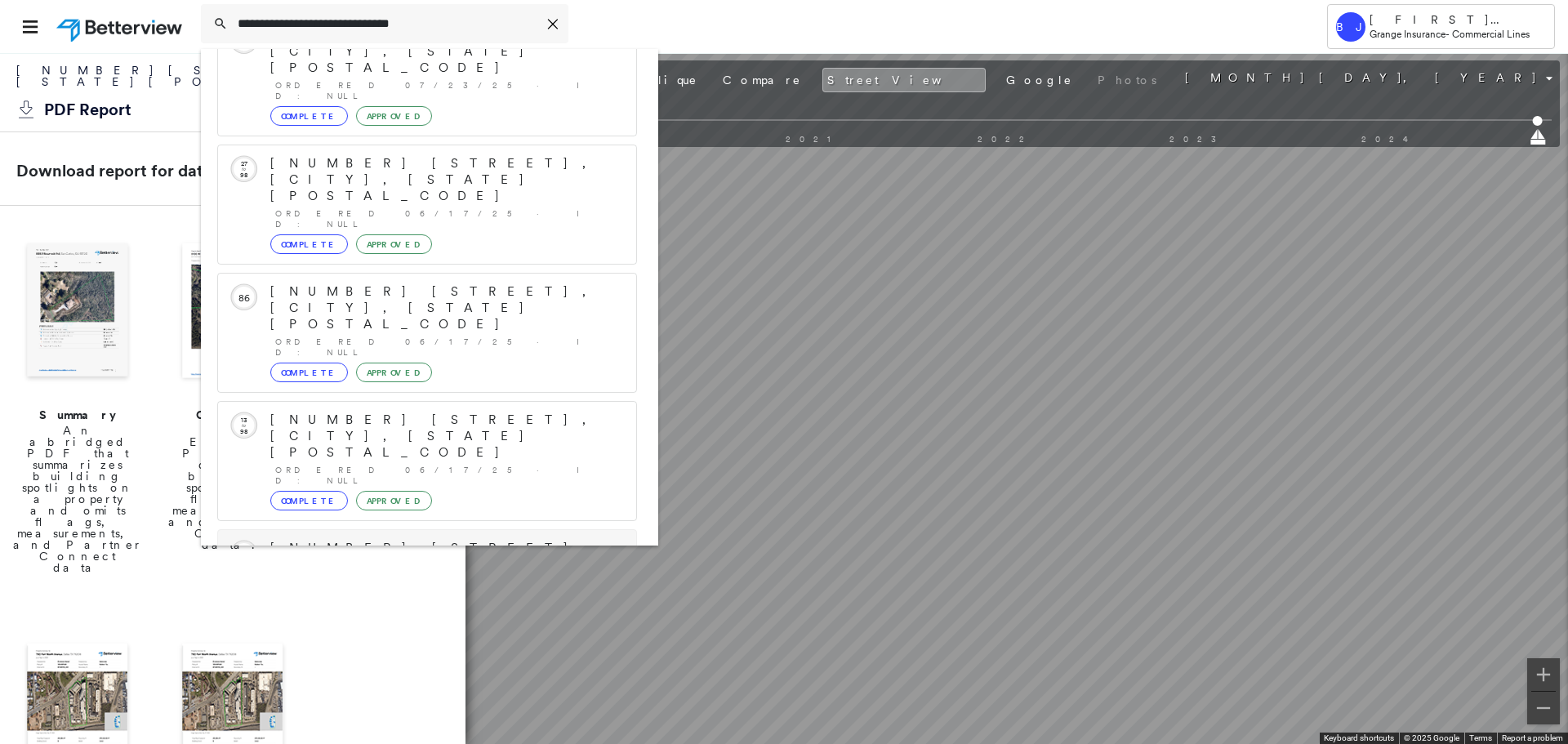 scroll, scrollTop: 174, scrollLeft: 0, axis: vertical 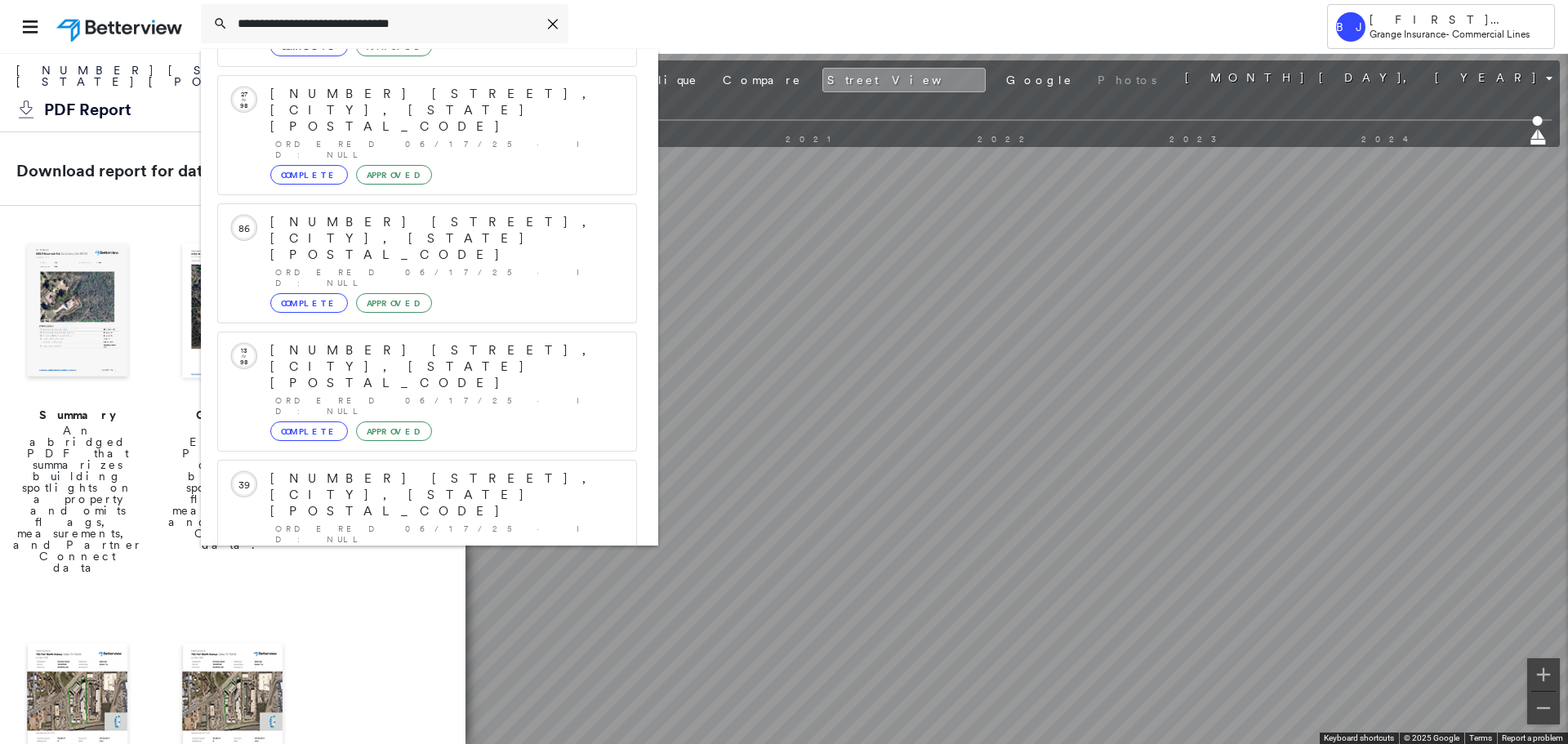type on "**********" 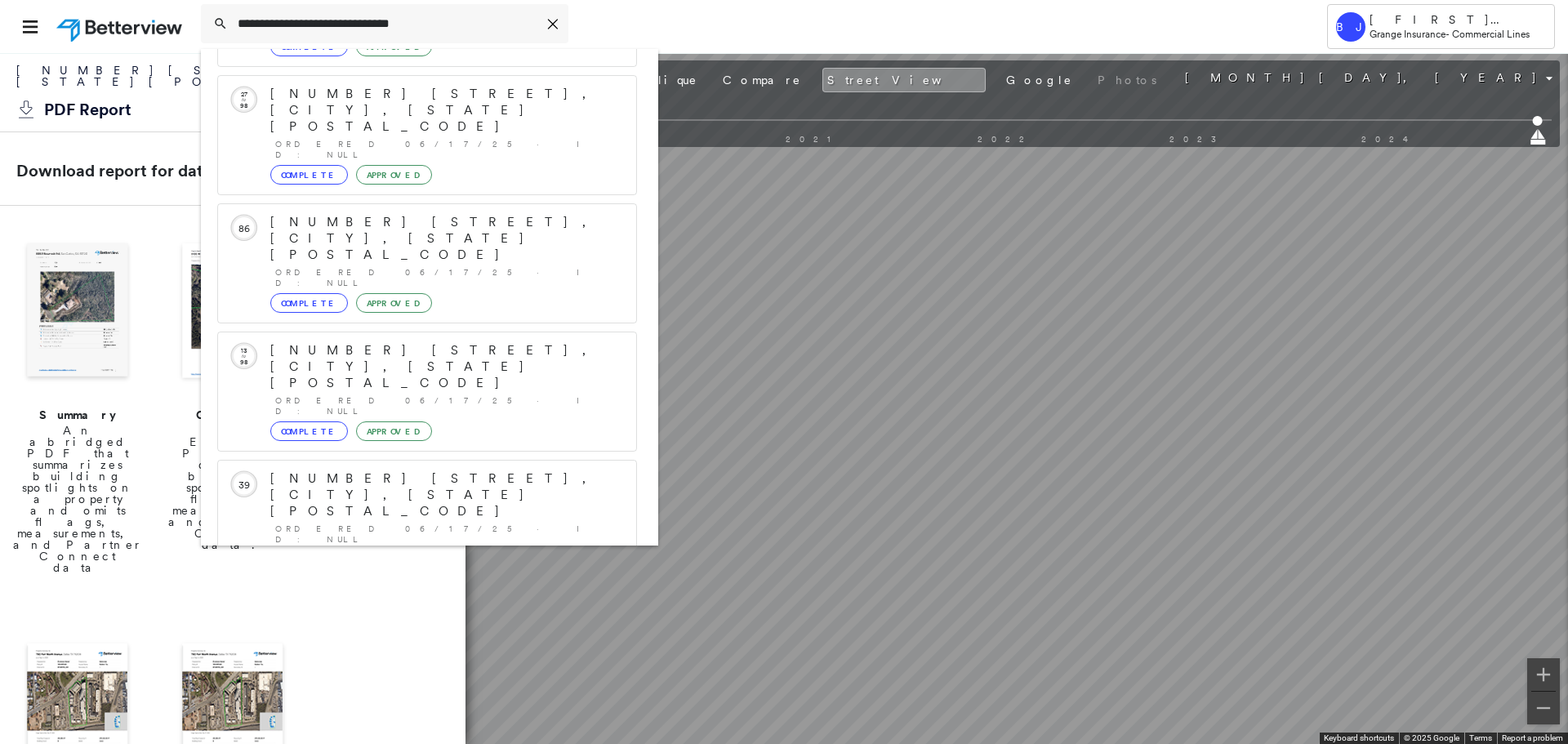 click on "Group Created with Sketch." 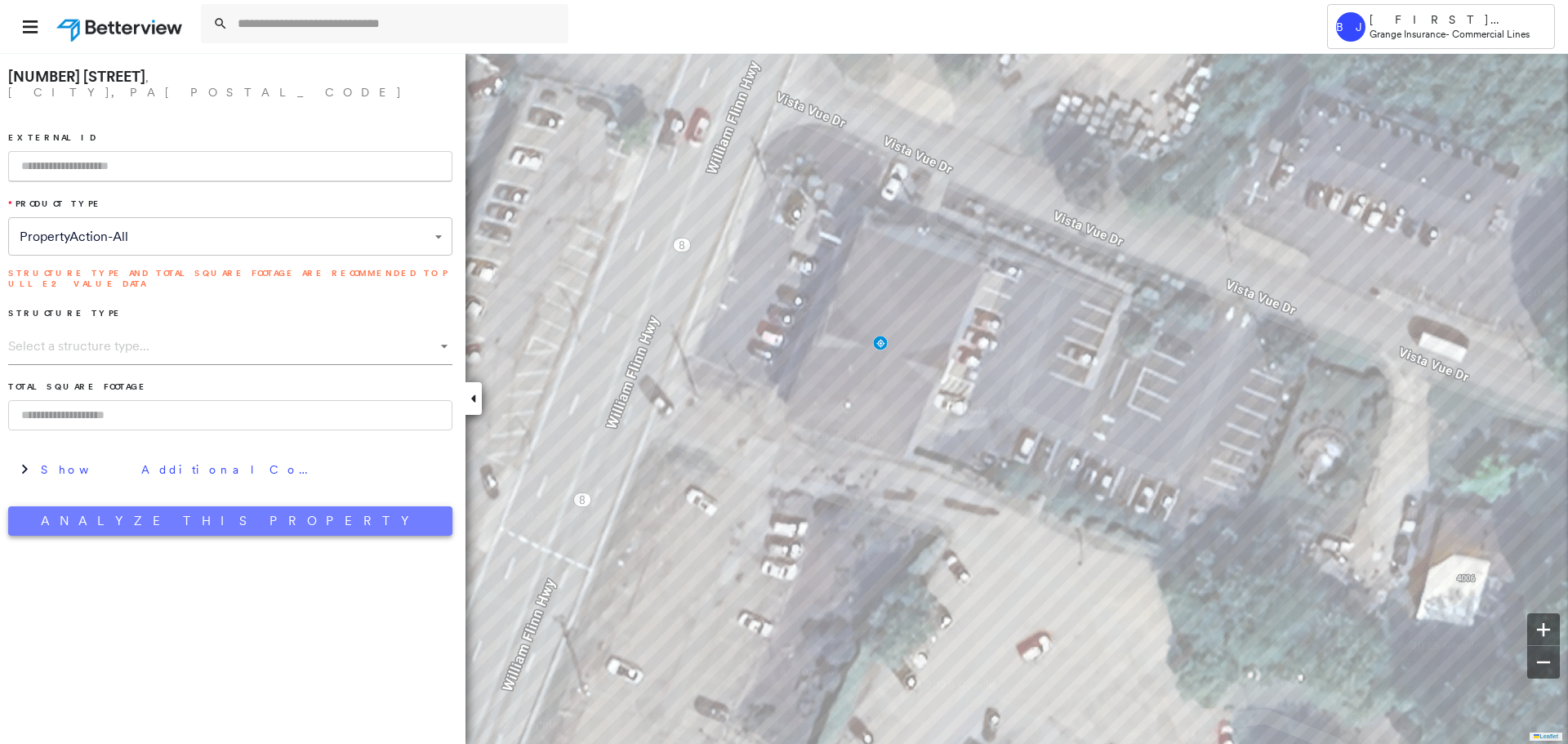 click on "Analyze This Property" at bounding box center (230, 521) 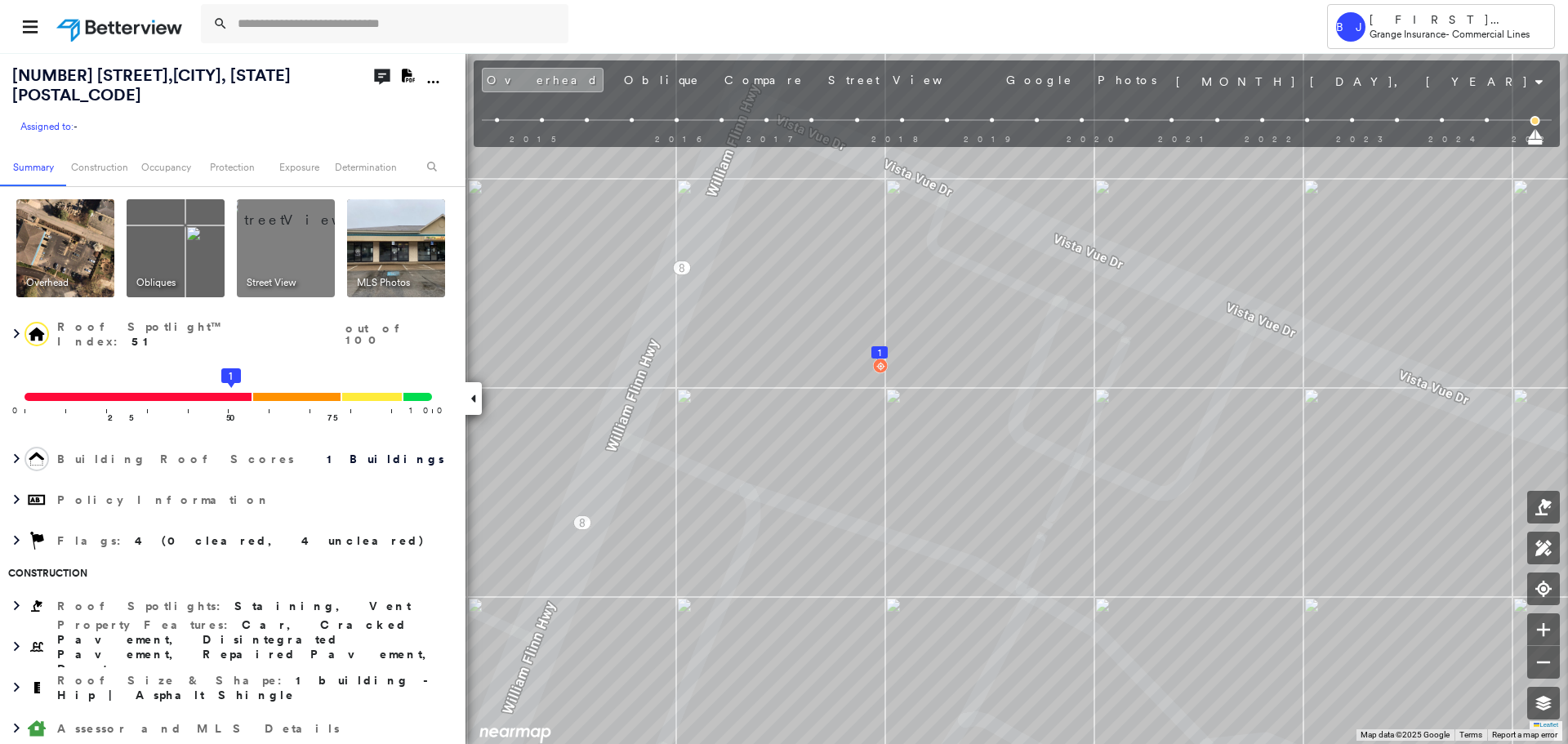 click at bounding box center [305, 212] 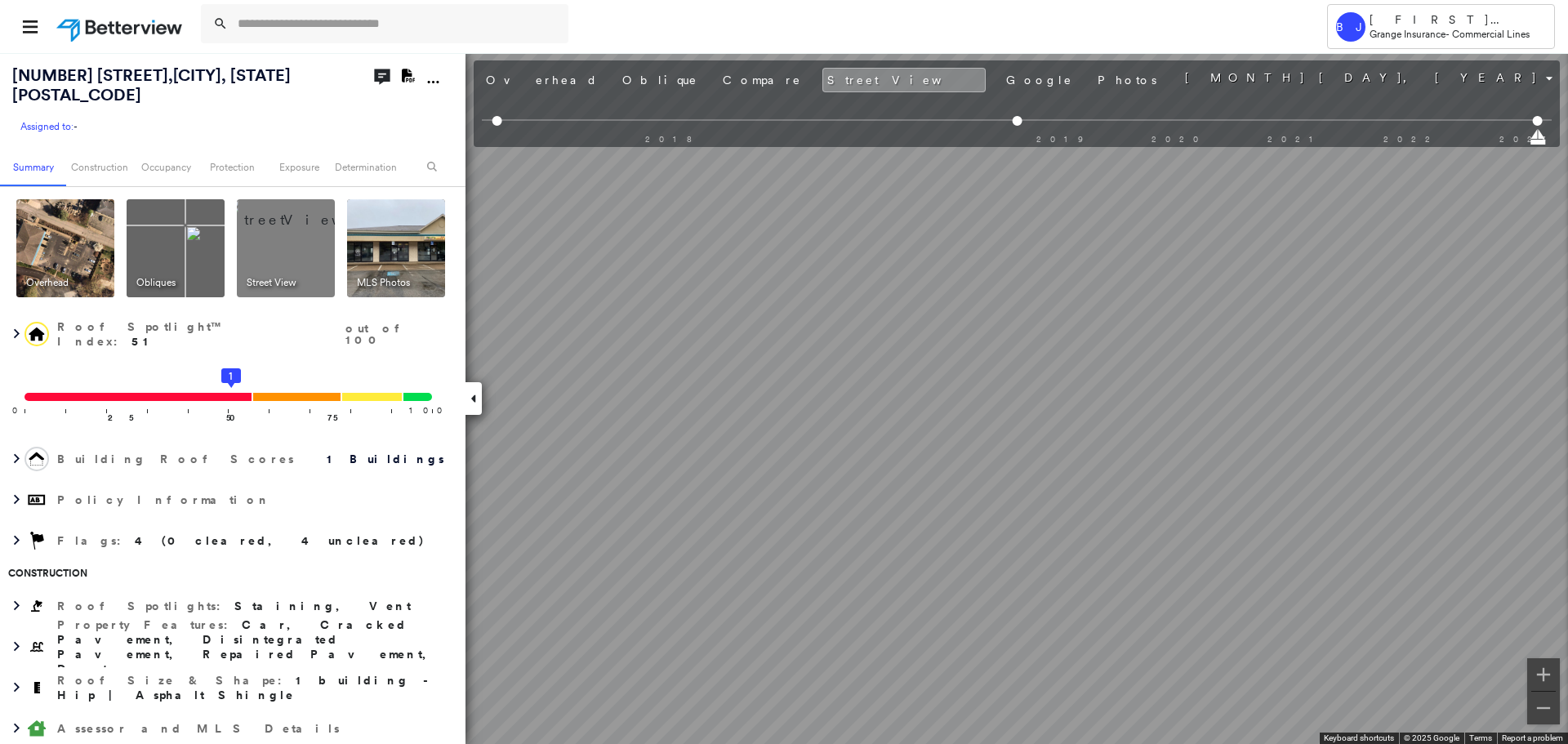 click 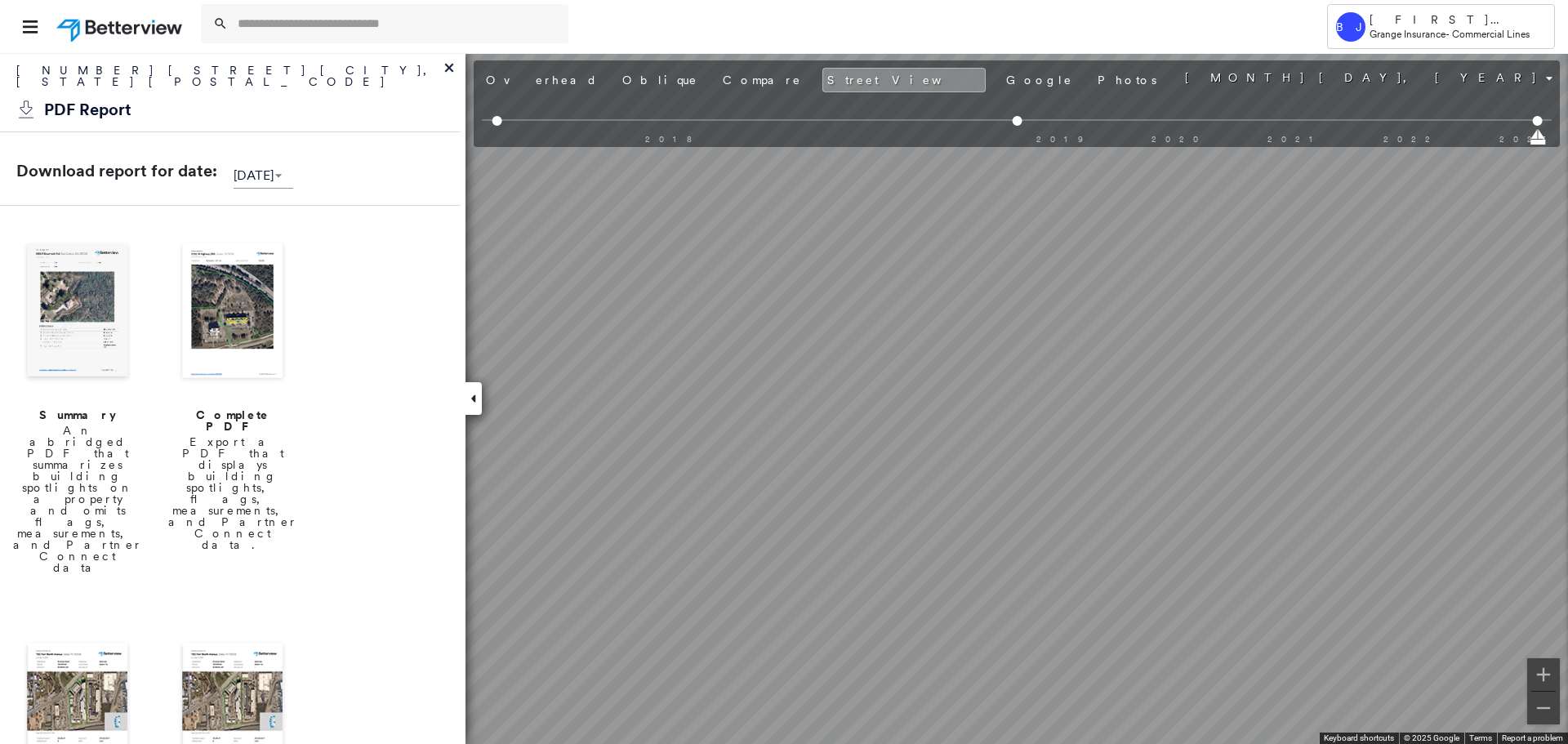 click at bounding box center [78, 312] 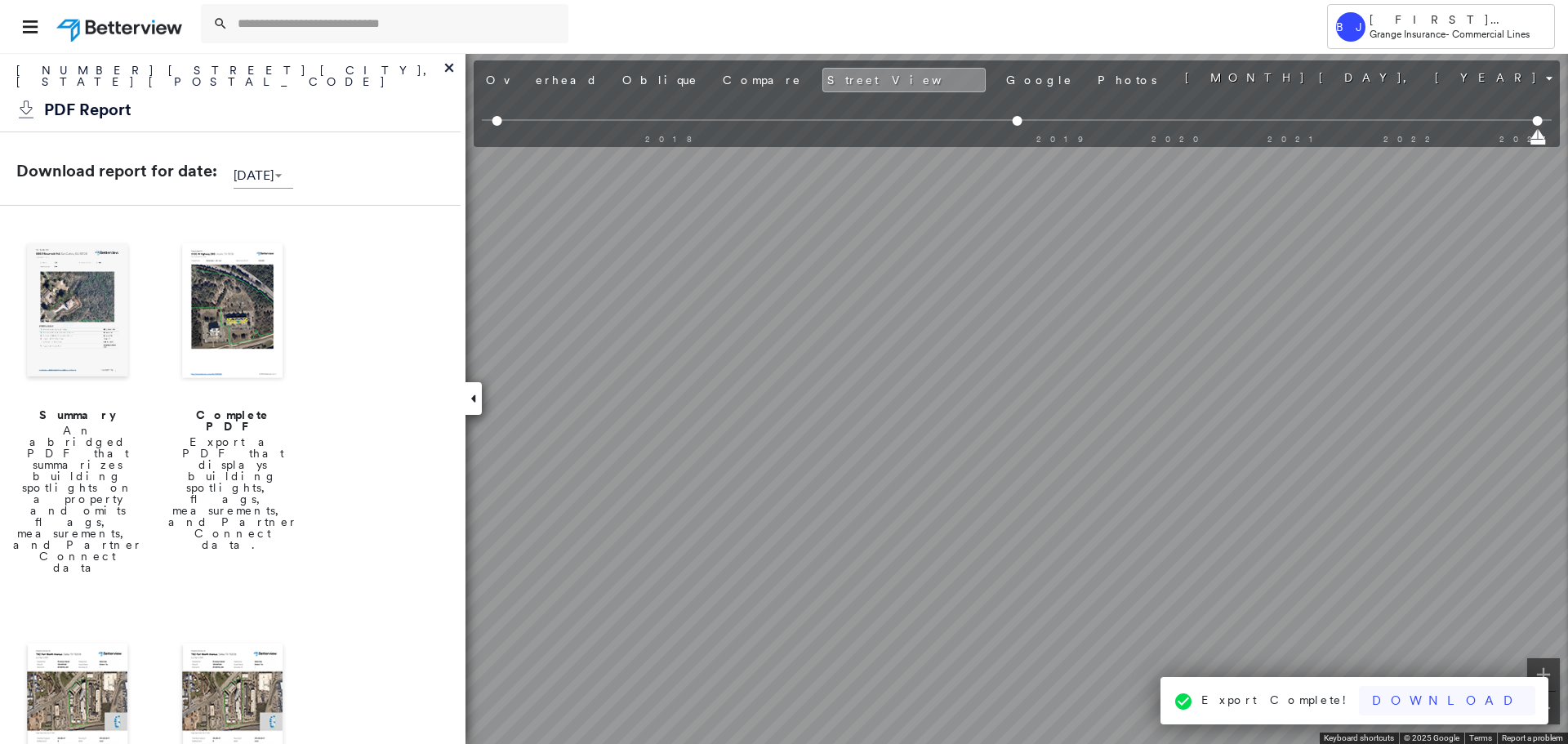 click on "Download" at bounding box center (1447, 701) 